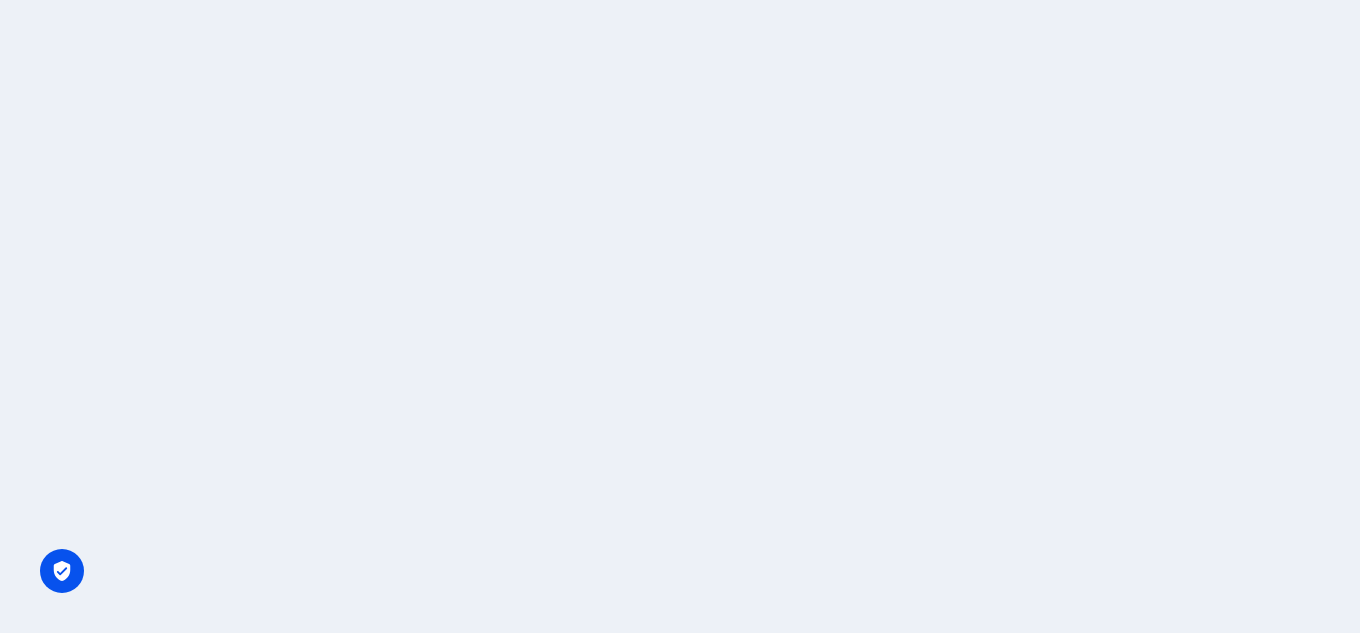 scroll, scrollTop: 0, scrollLeft: 0, axis: both 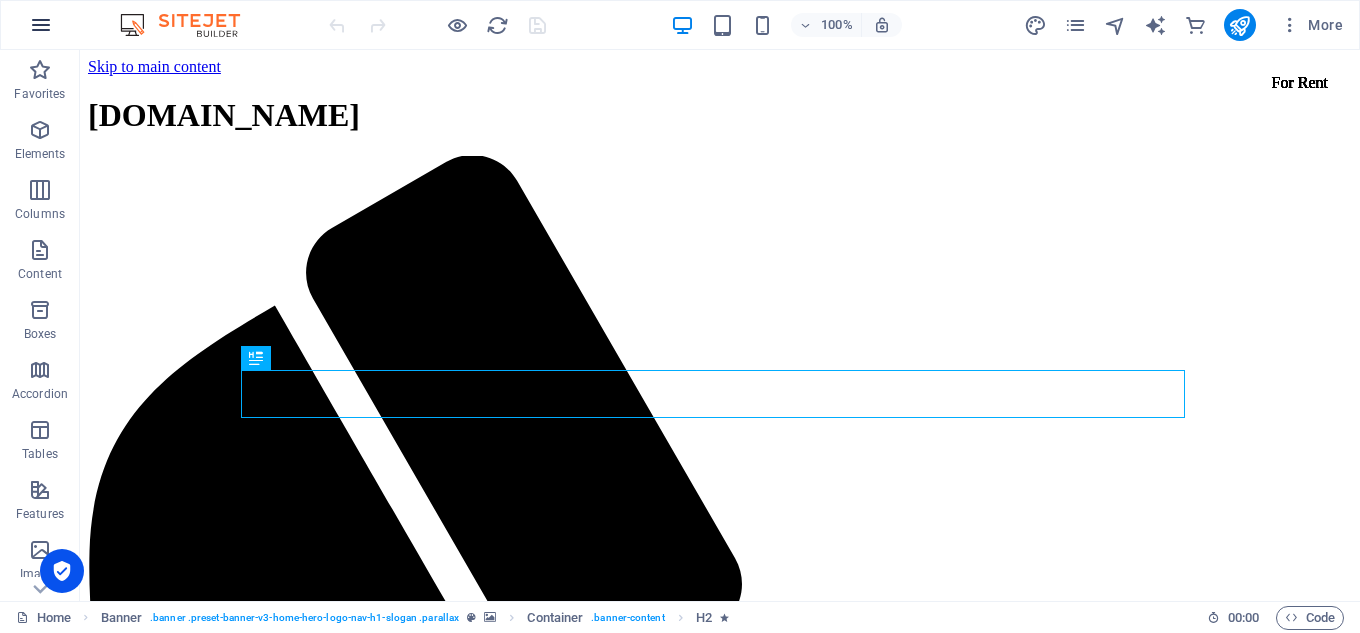 click at bounding box center [41, 25] 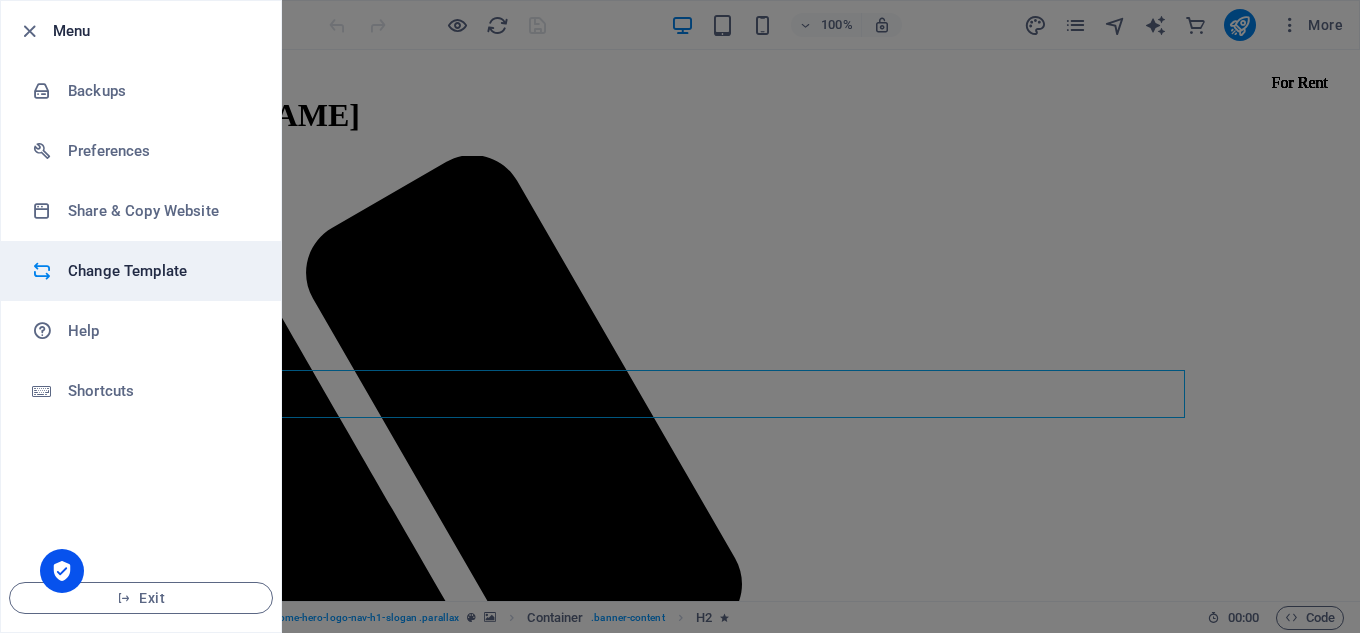 click on "Change Template" at bounding box center (160, 271) 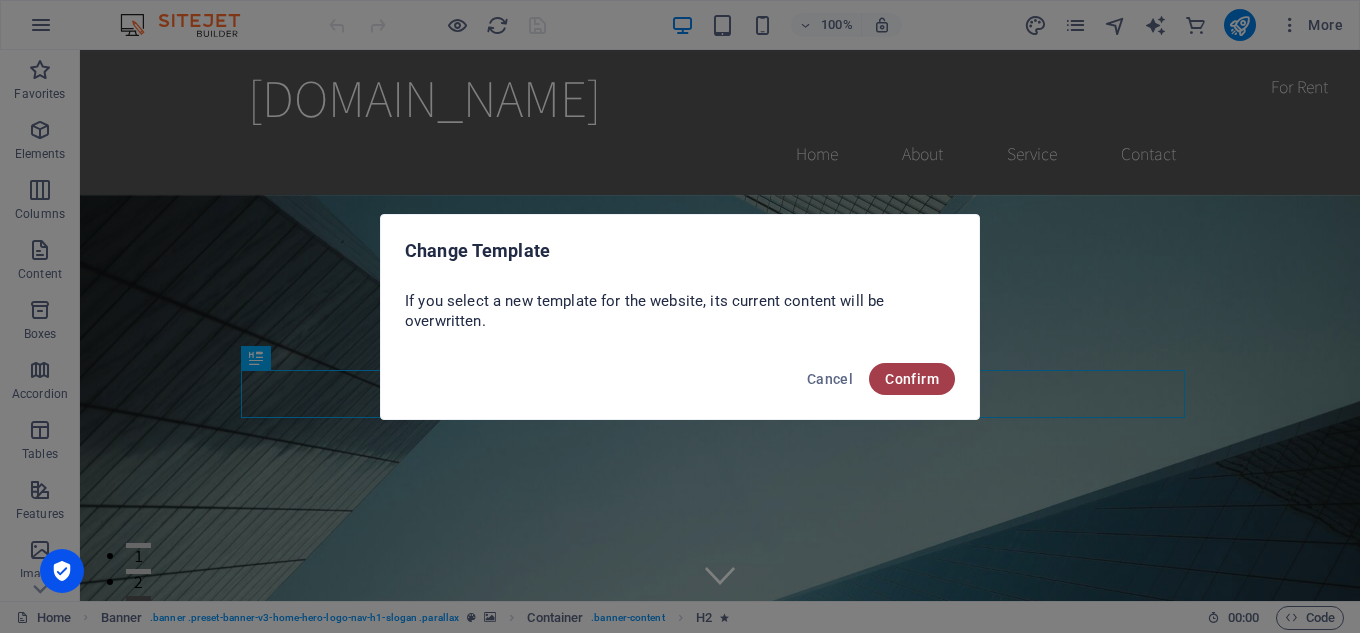 click on "Confirm" at bounding box center [912, 379] 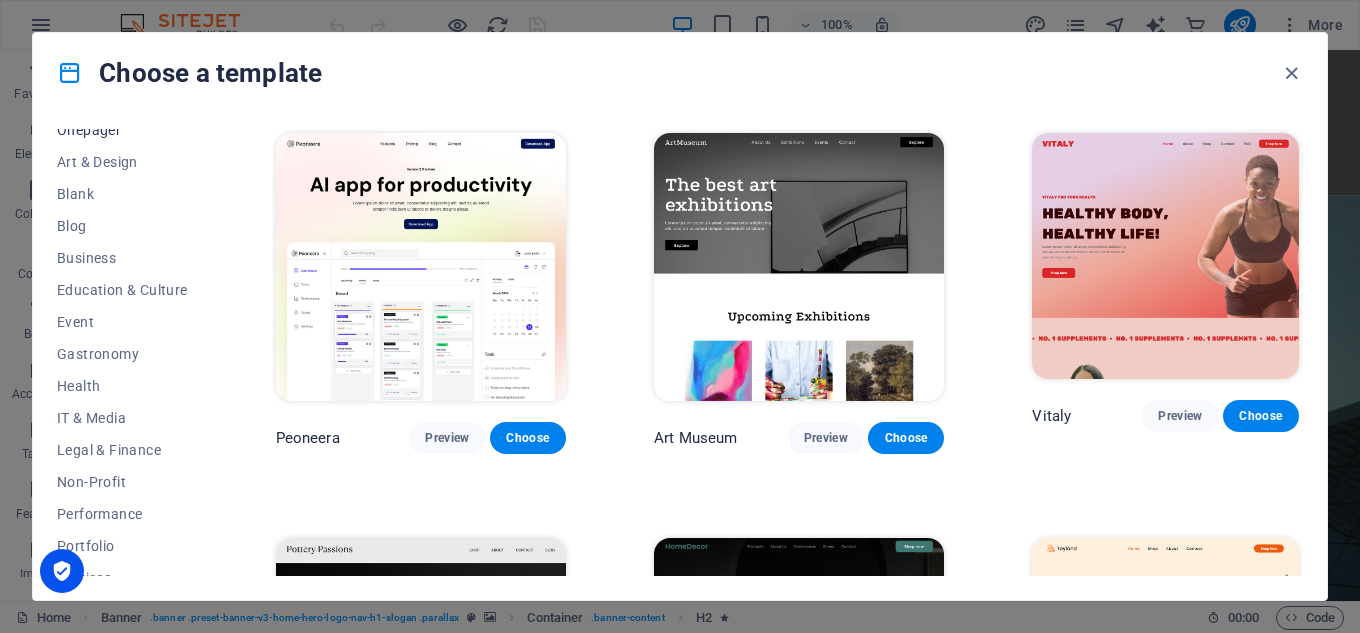 scroll, scrollTop: 385, scrollLeft: 0, axis: vertical 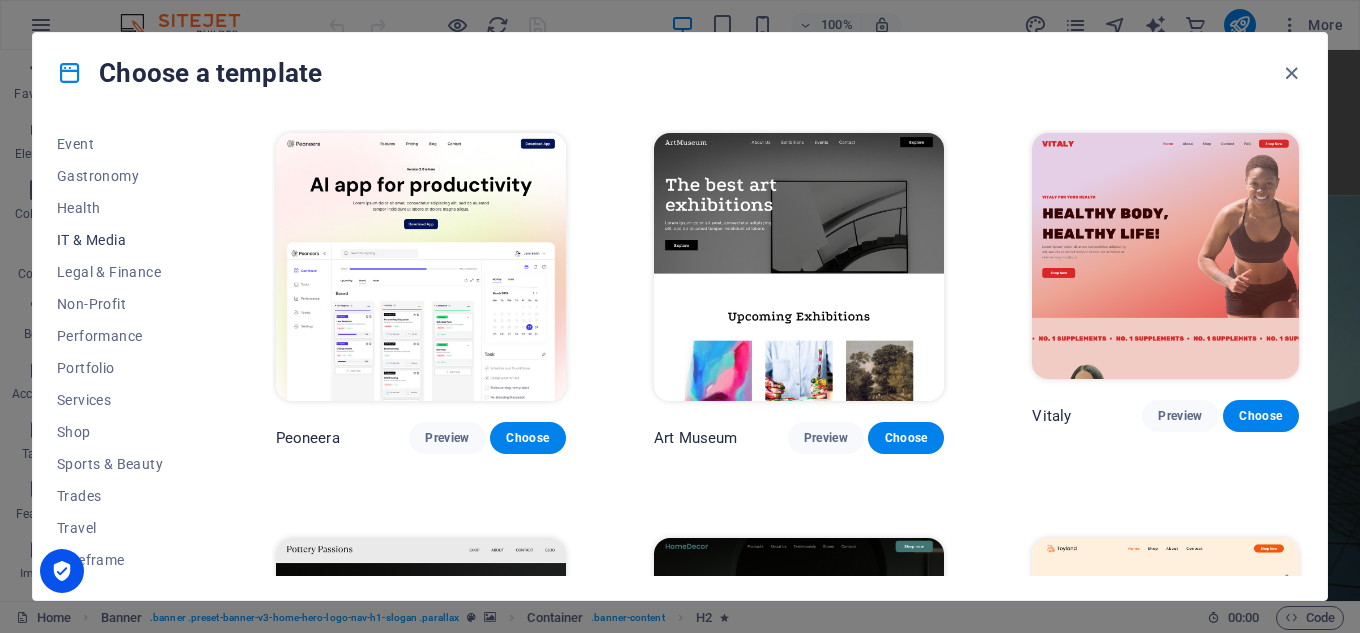 click on "IT & Media" at bounding box center (122, 240) 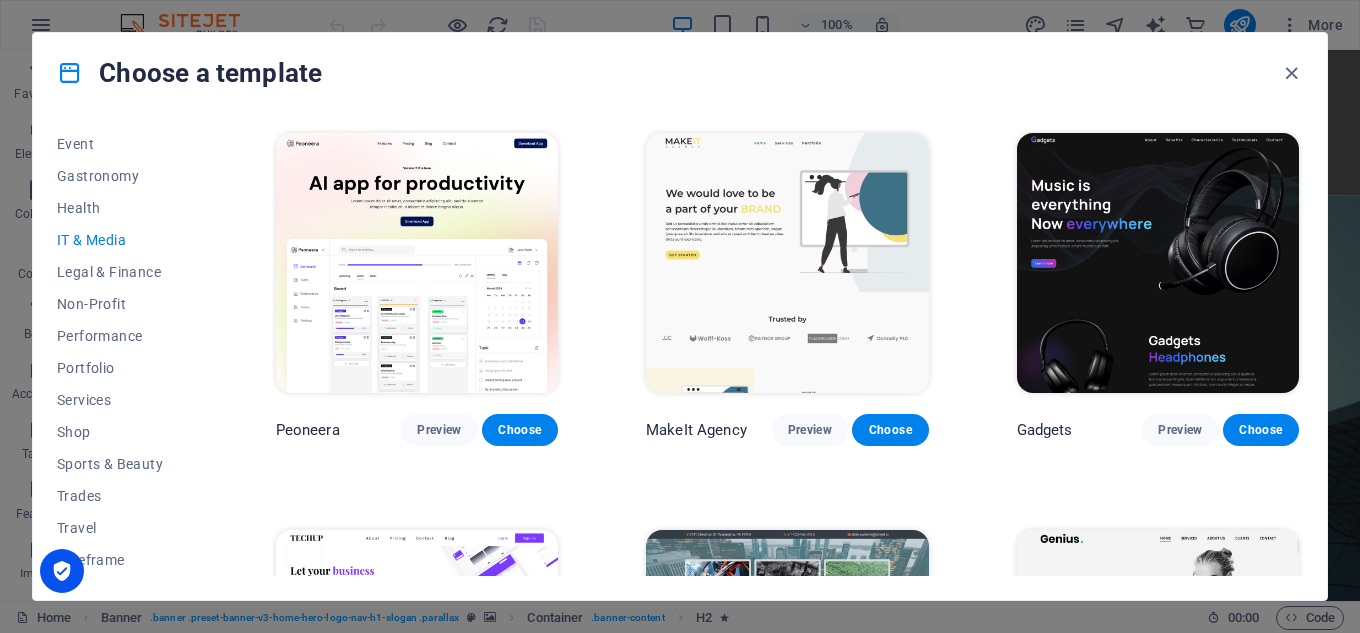 drag, startPoint x: 1298, startPoint y: 249, endPoint x: 1312, endPoint y: 324, distance: 76.29548 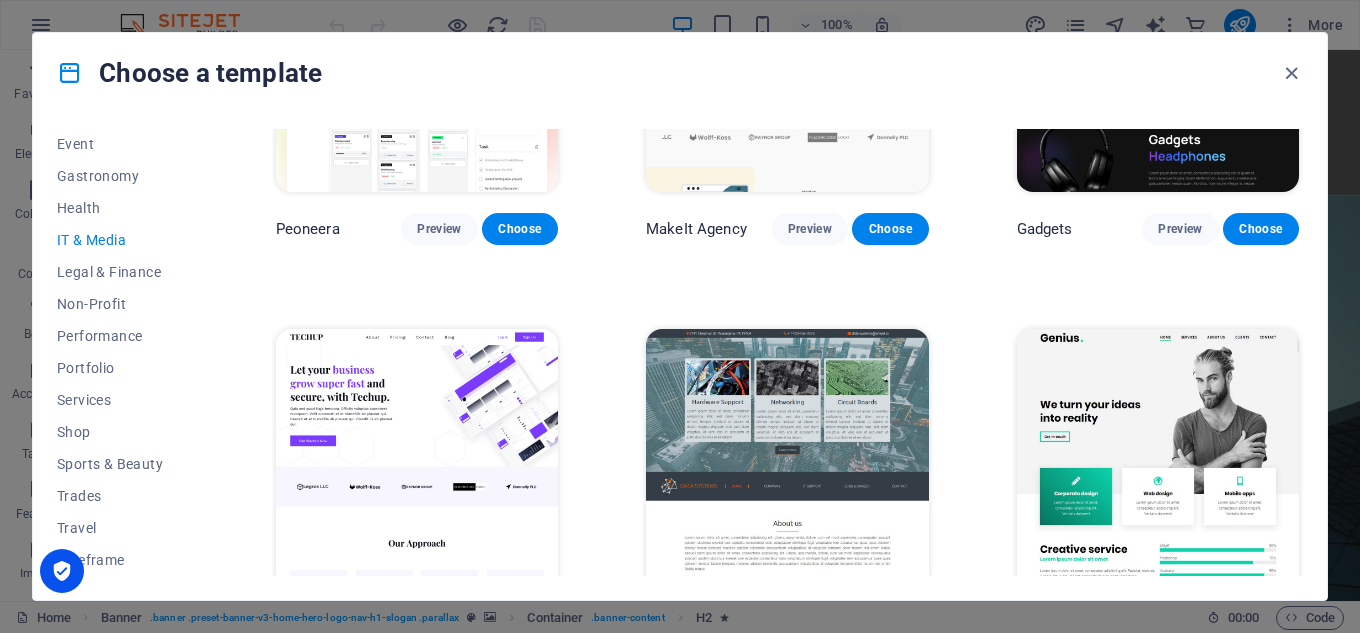 scroll, scrollTop: 0, scrollLeft: 0, axis: both 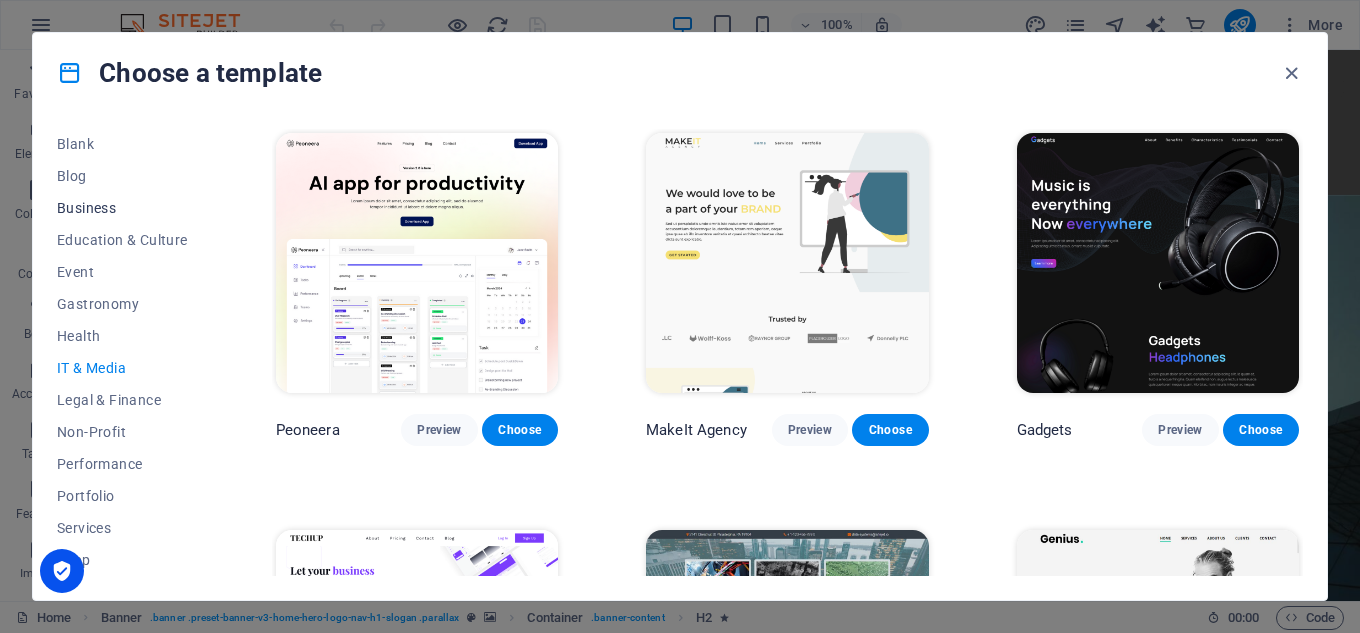 click on "Business" at bounding box center [122, 208] 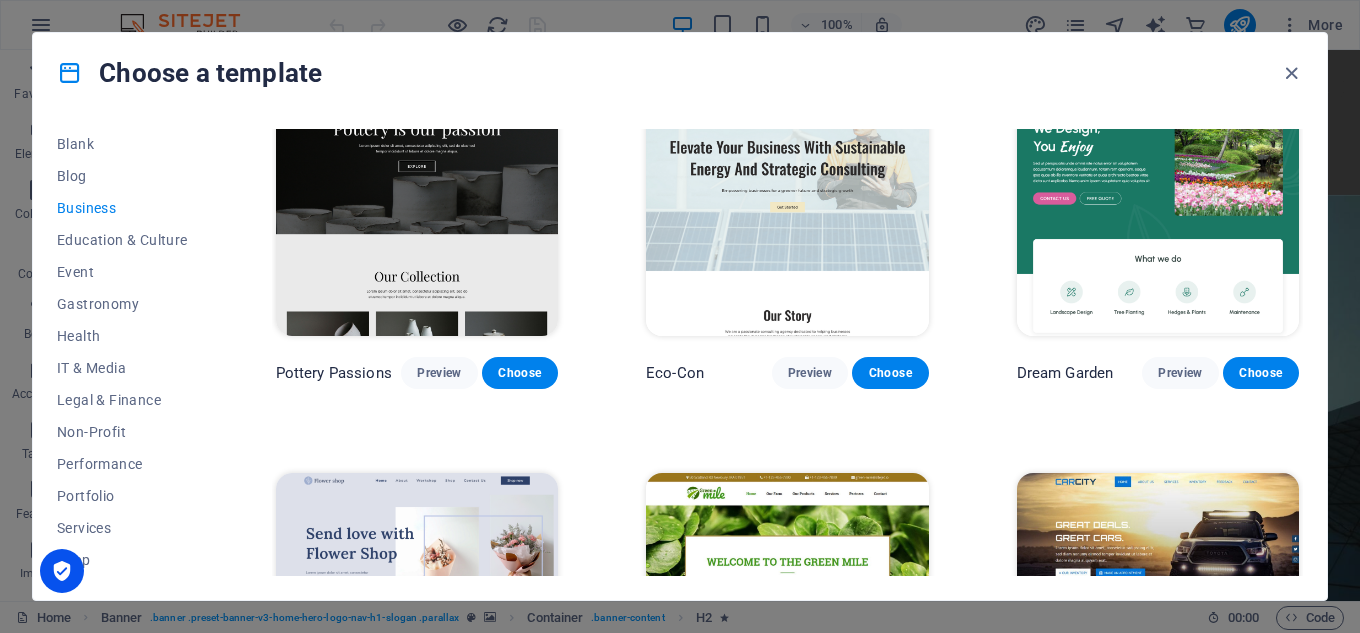 scroll, scrollTop: 0, scrollLeft: 0, axis: both 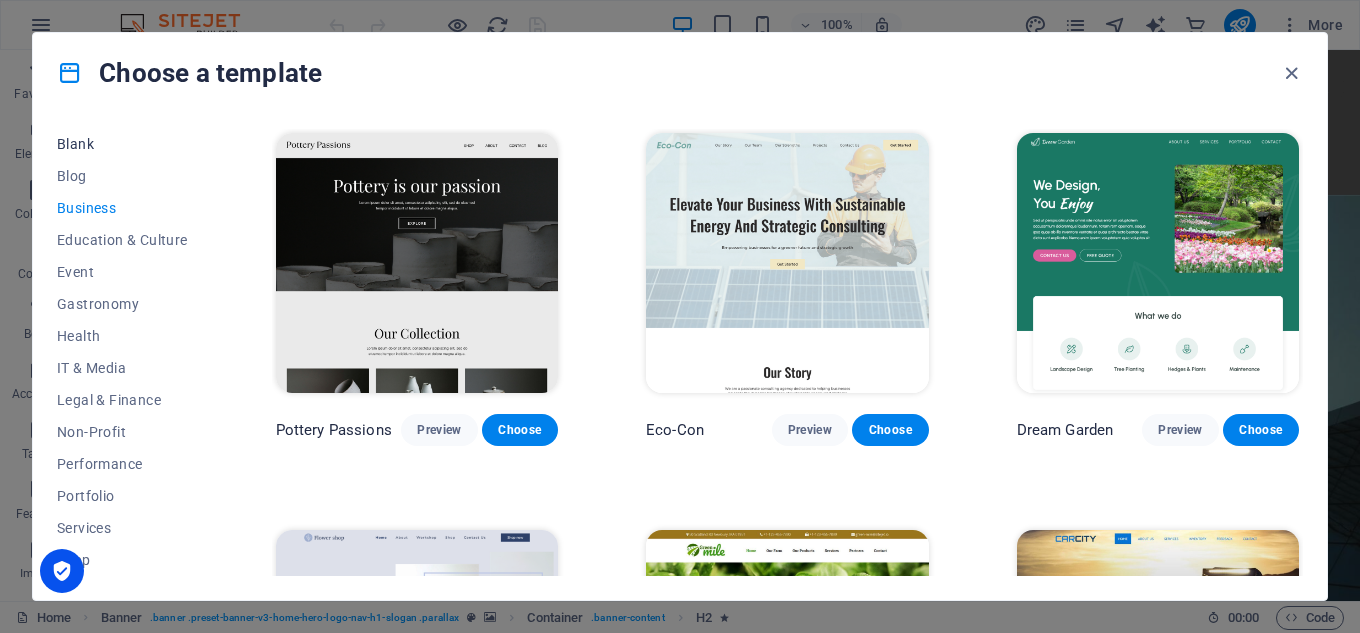 click on "Blank" at bounding box center [122, 144] 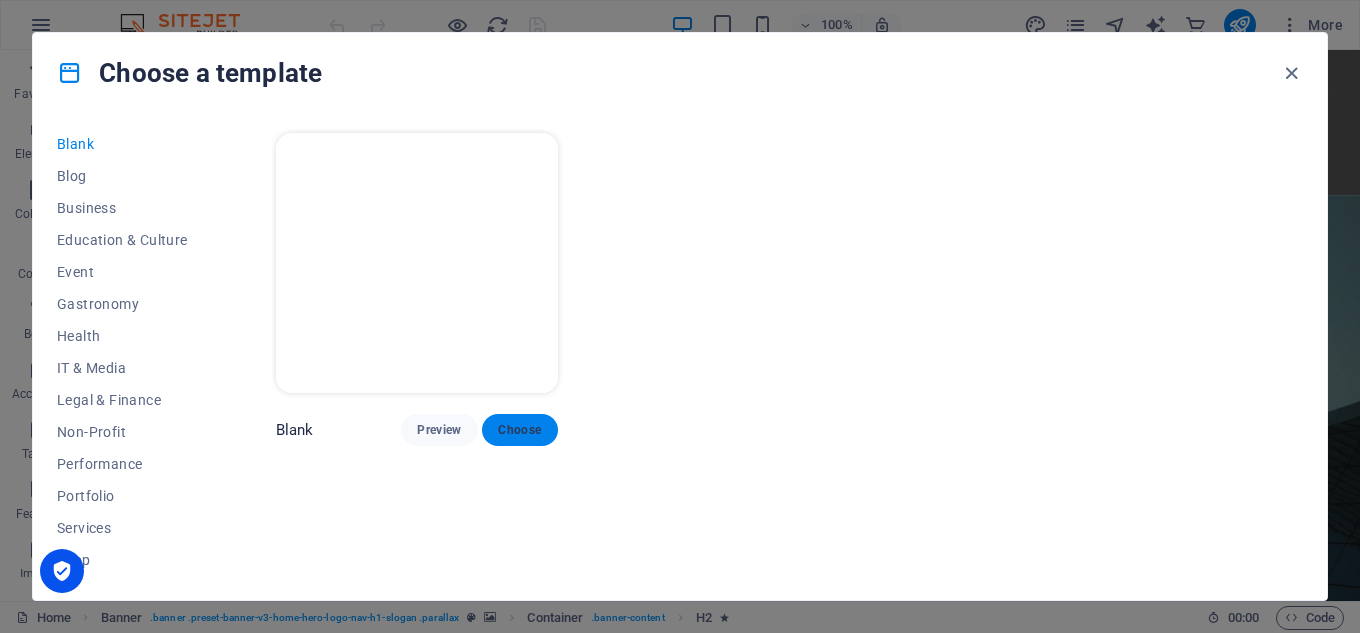 click on "Choose" at bounding box center [520, 430] 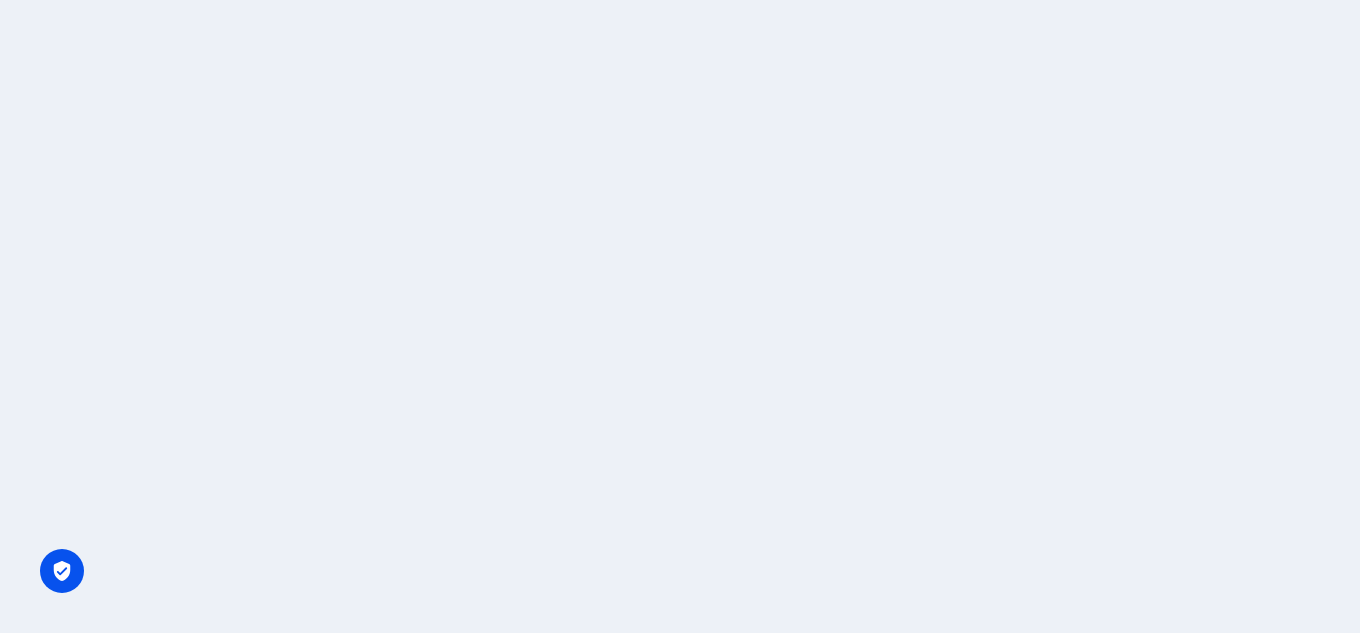 scroll, scrollTop: 0, scrollLeft: 0, axis: both 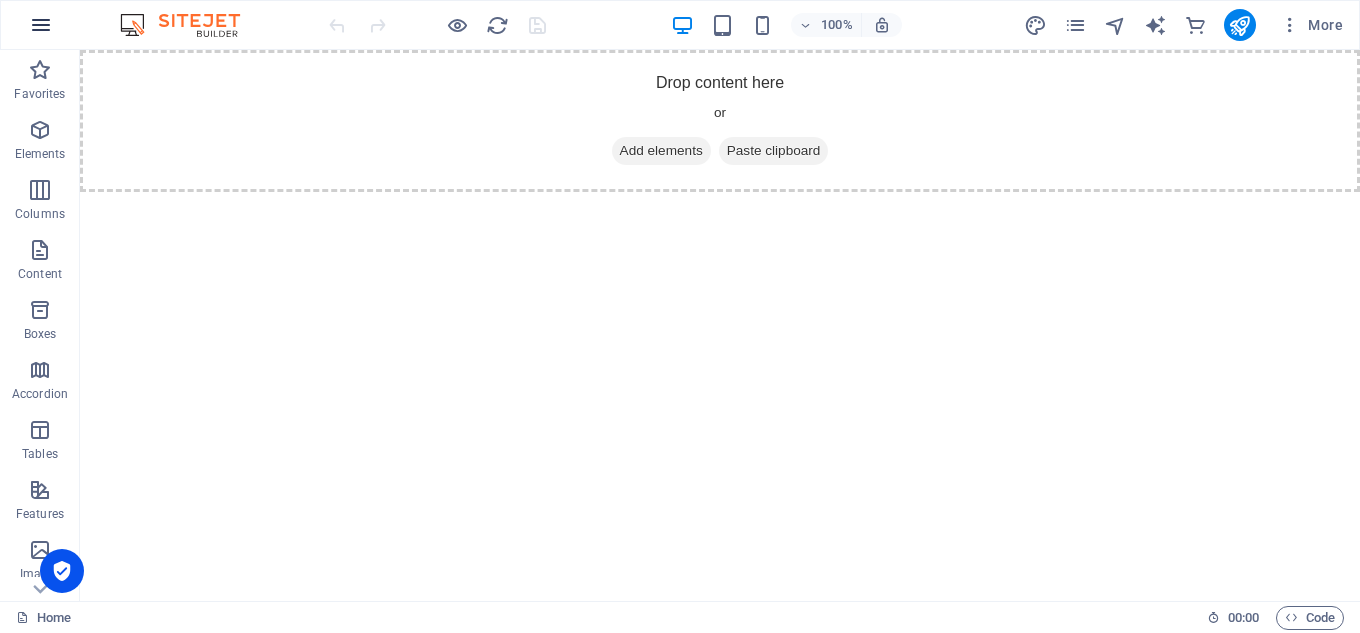 click at bounding box center [41, 25] 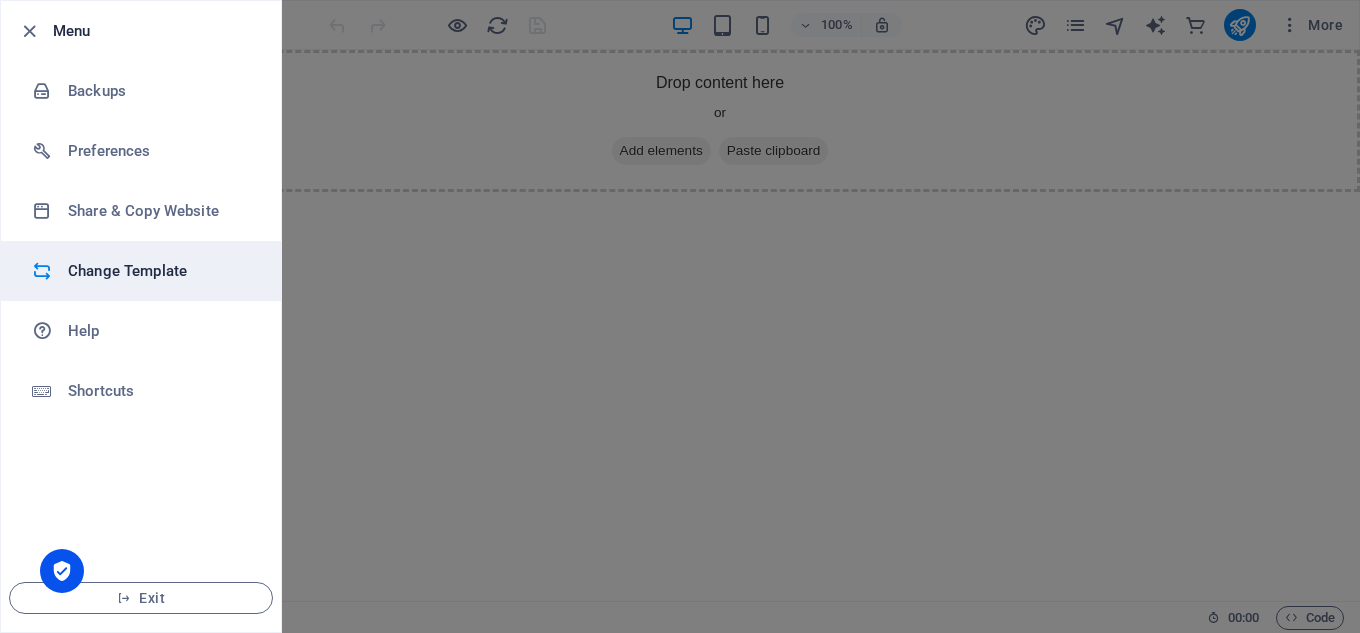 click on "Change Template" at bounding box center (160, 271) 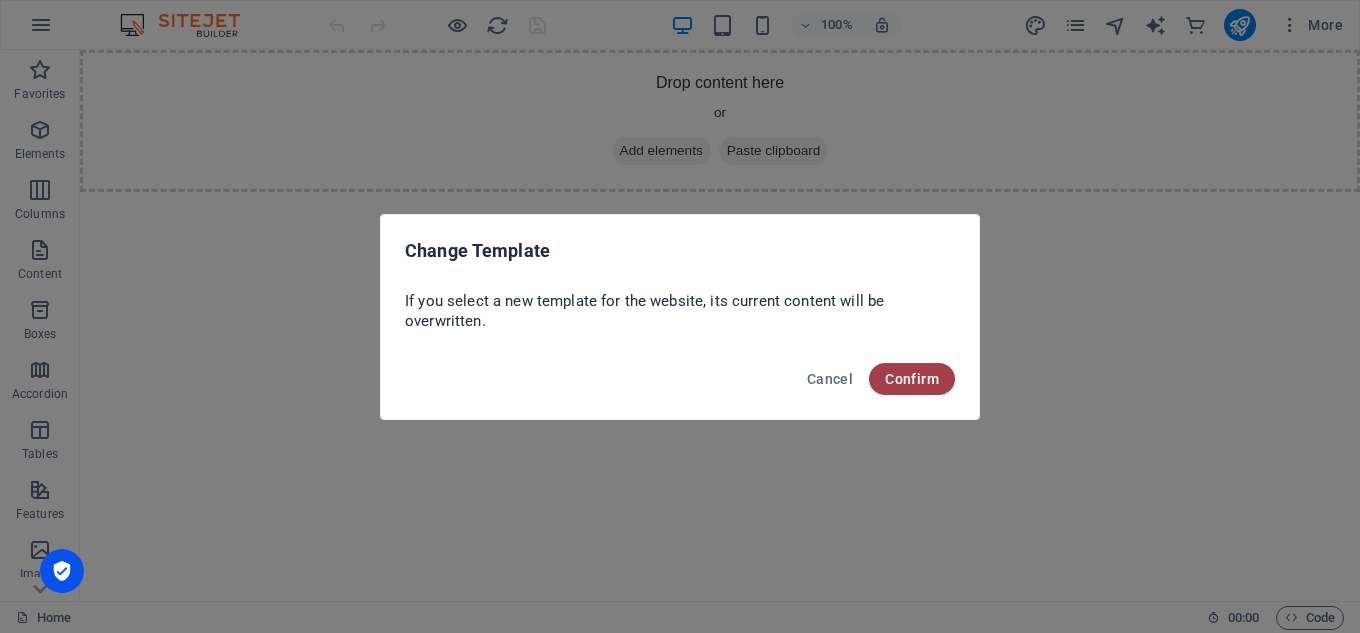 click on "Confirm" at bounding box center [912, 379] 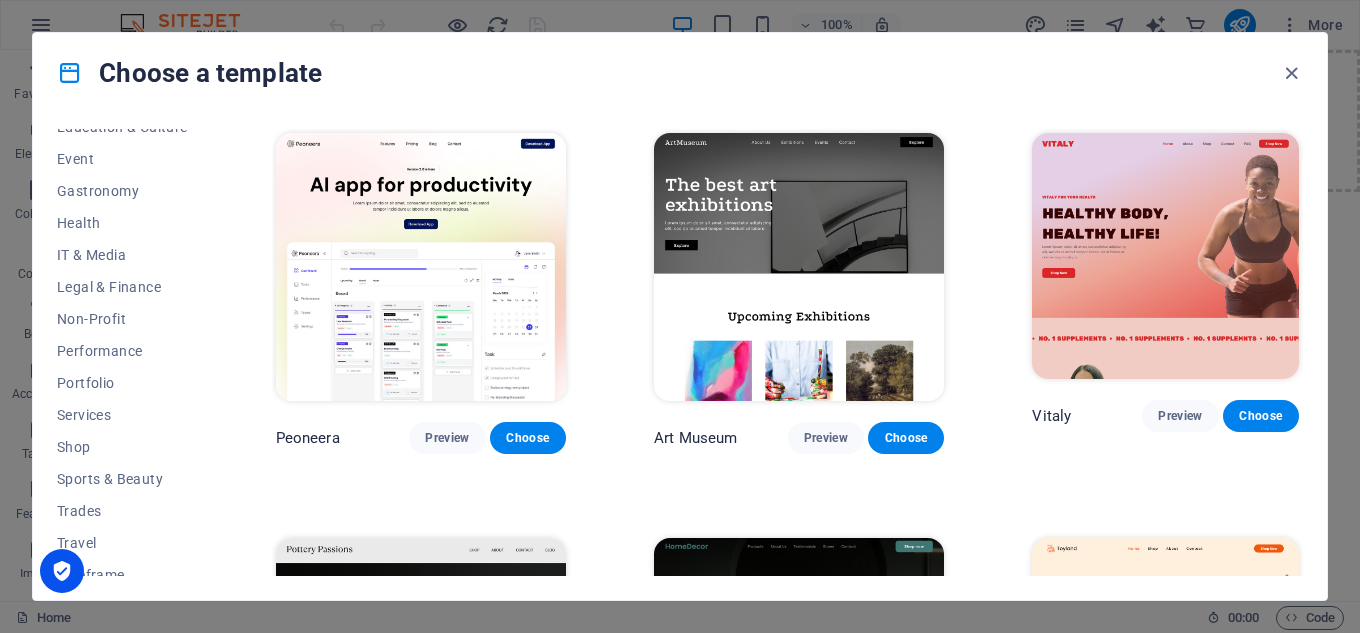 scroll, scrollTop: 385, scrollLeft: 0, axis: vertical 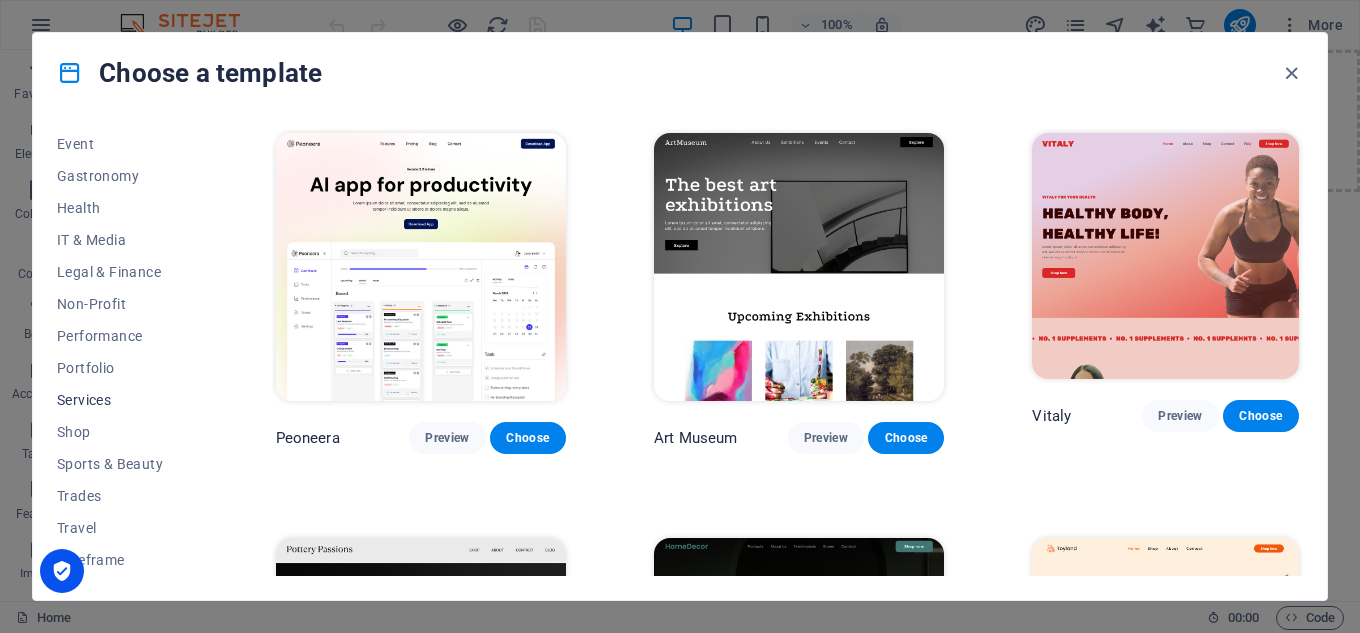 click on "Services" at bounding box center (122, 400) 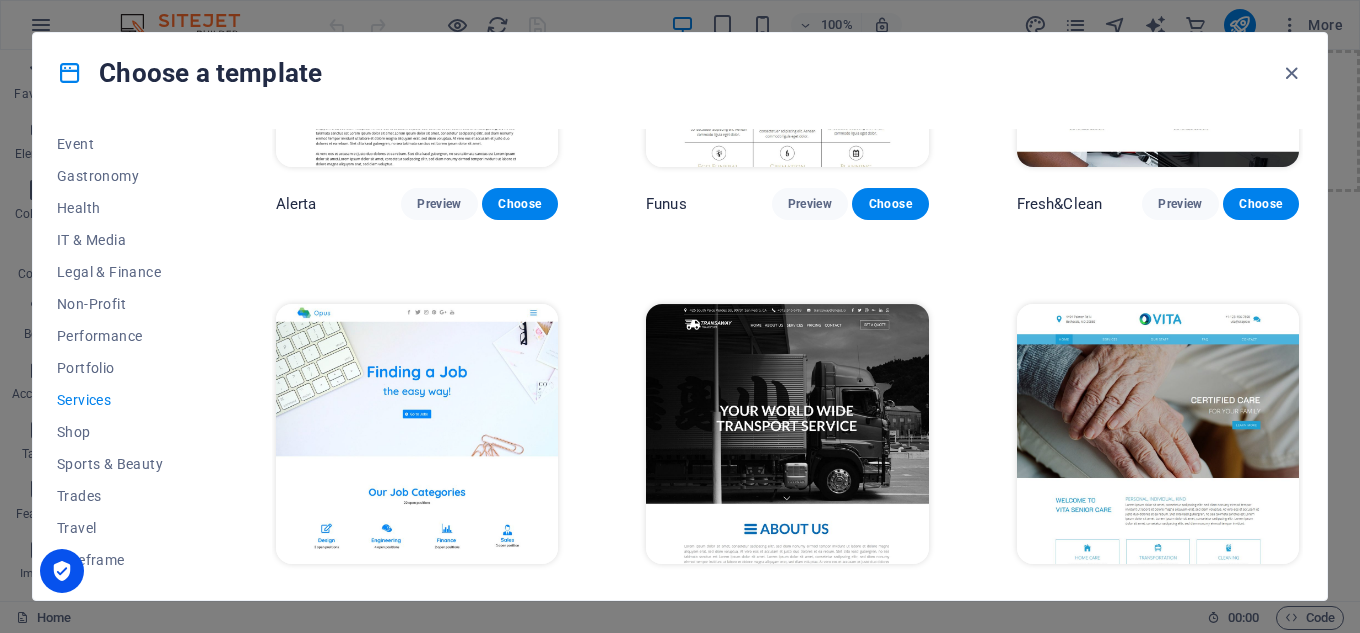 scroll, scrollTop: 1880, scrollLeft: 0, axis: vertical 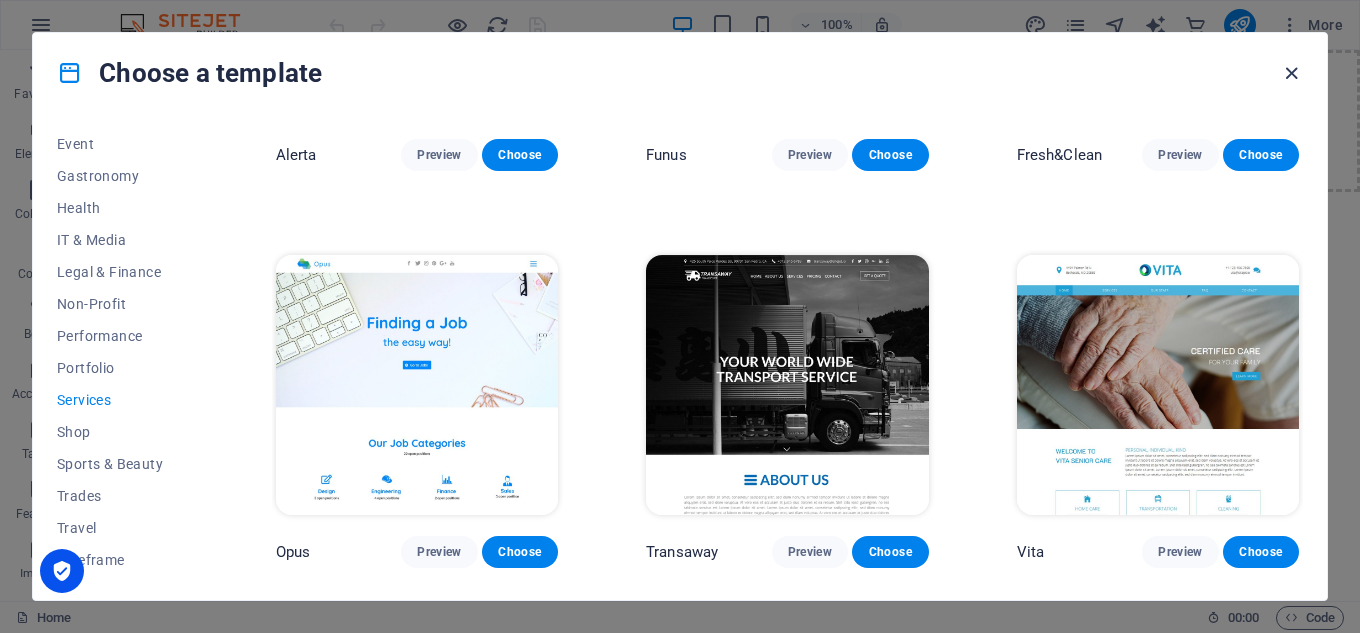click at bounding box center (1291, 73) 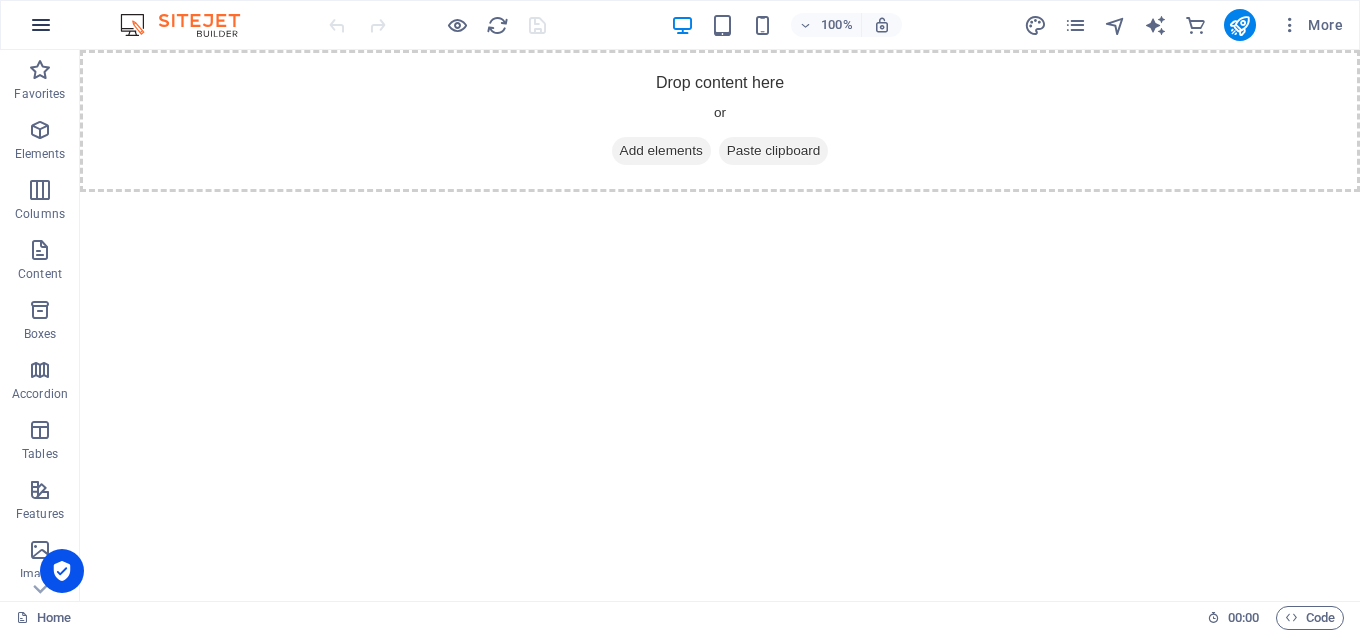 click at bounding box center [41, 25] 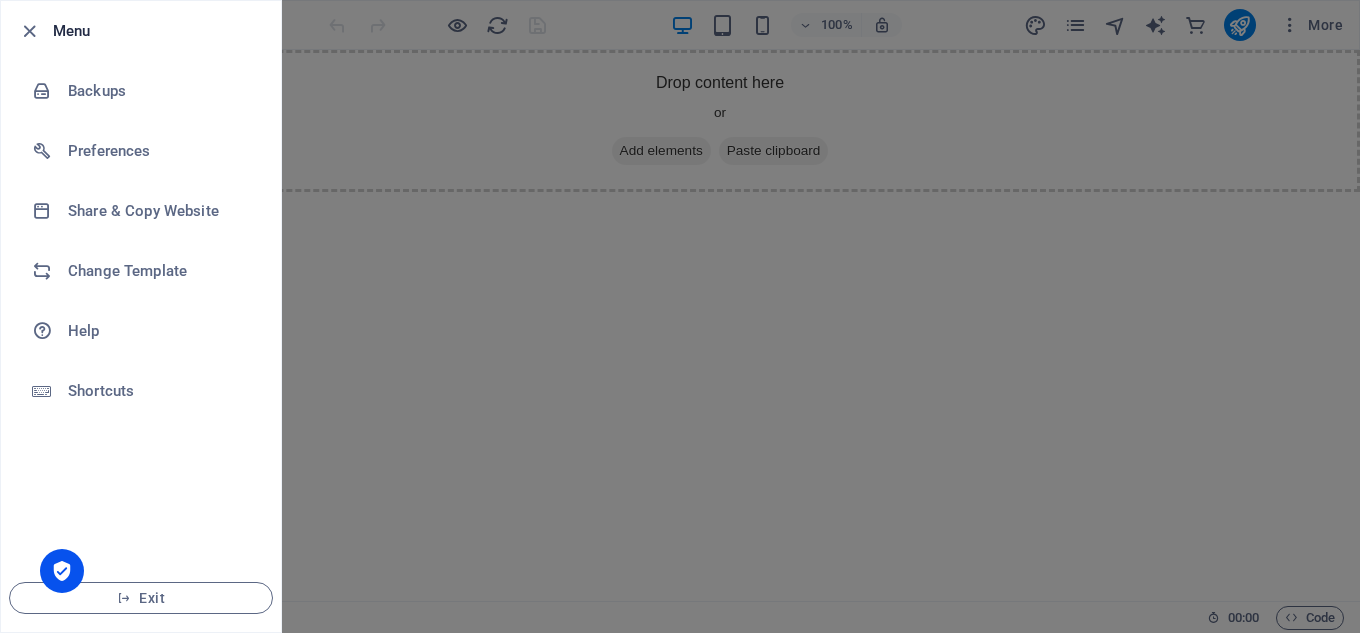 click at bounding box center [680, 316] 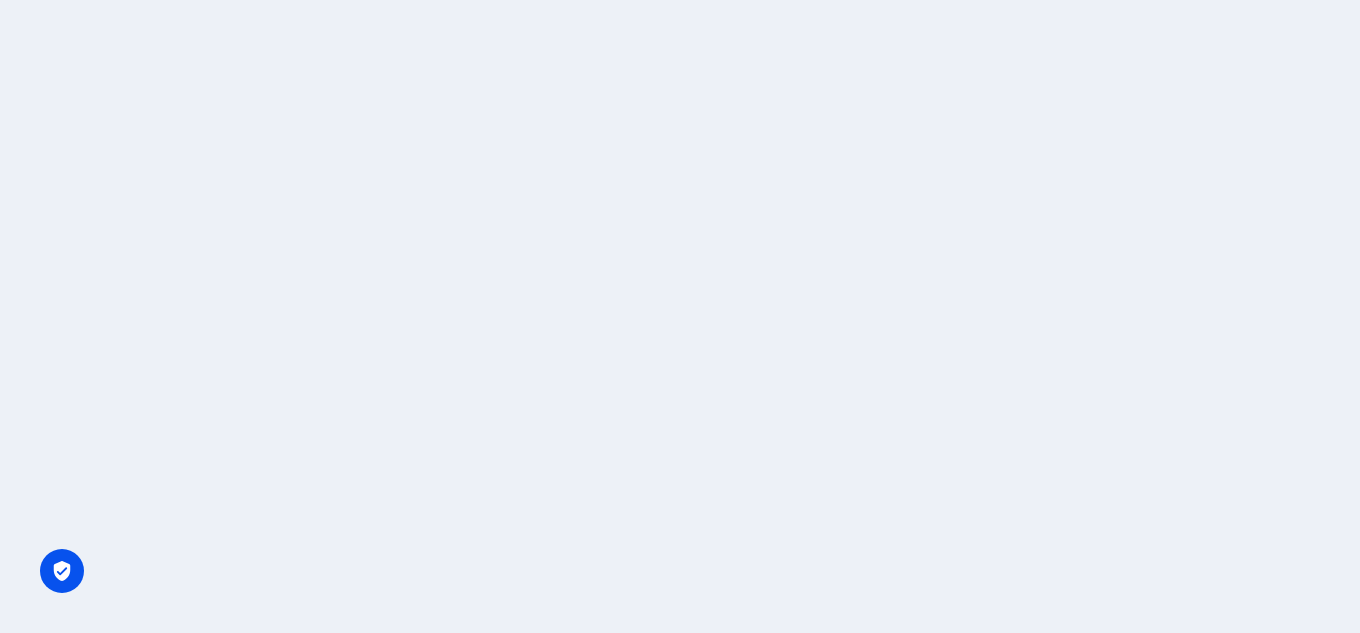 scroll, scrollTop: 0, scrollLeft: 0, axis: both 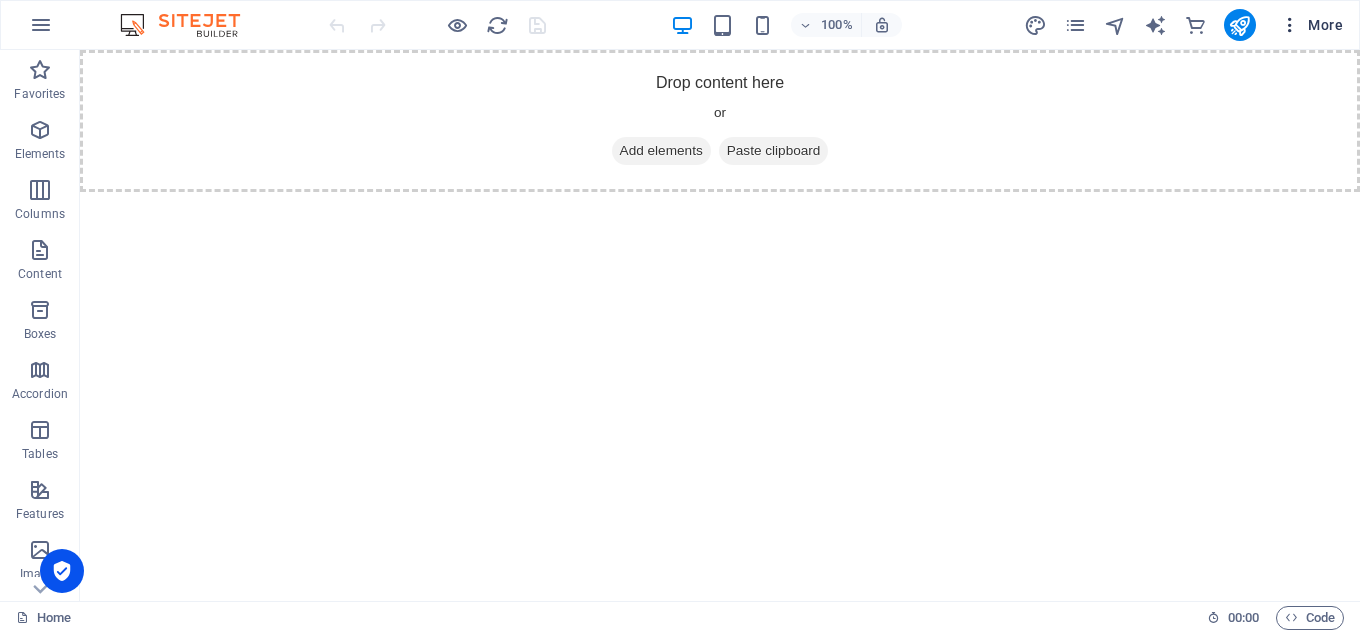 click on "More" at bounding box center (1311, 25) 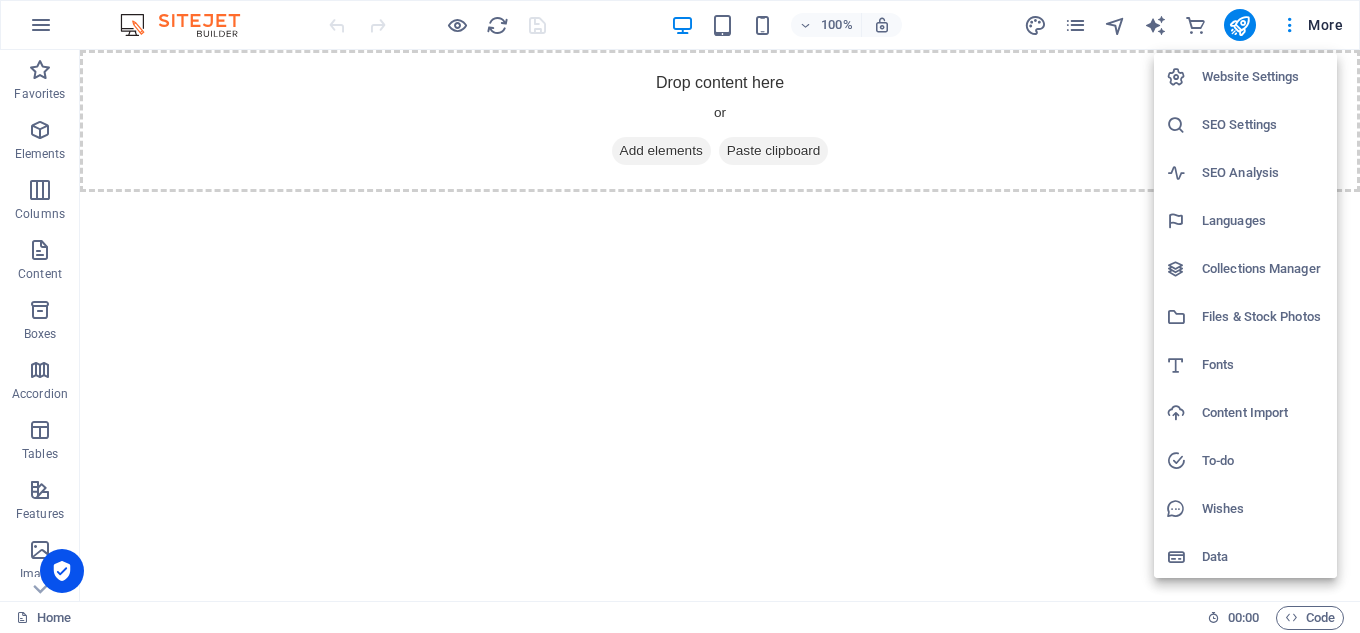 click at bounding box center [680, 316] 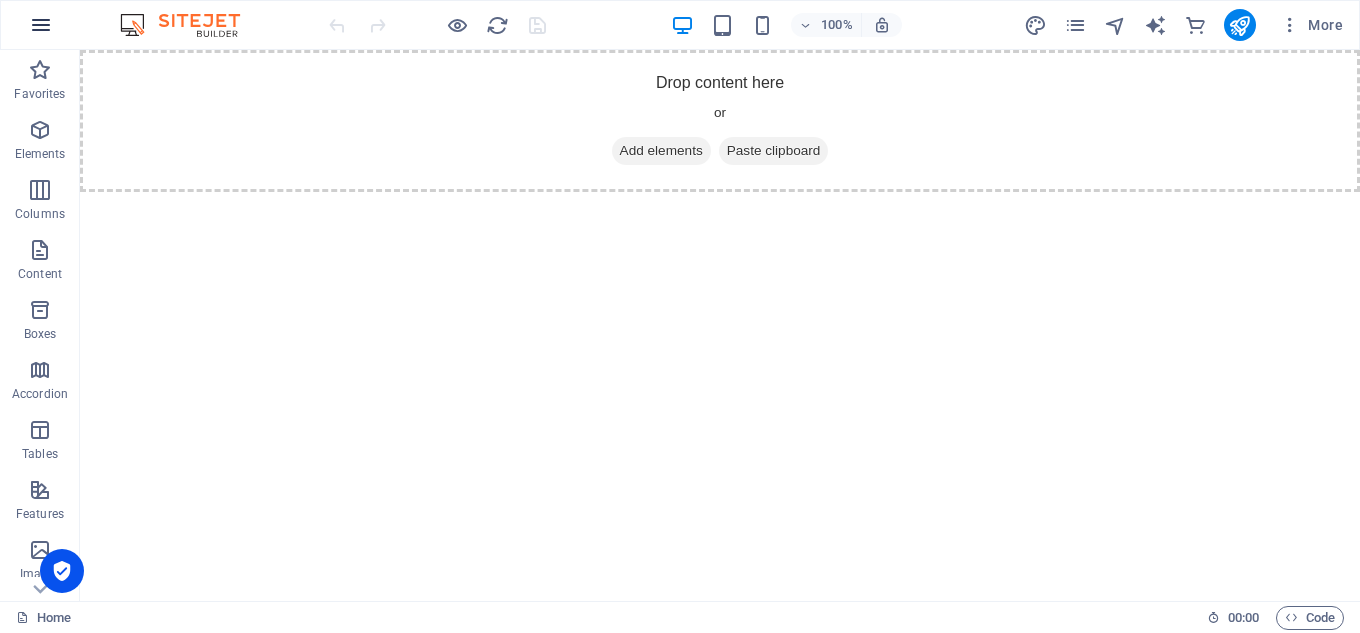 click at bounding box center (41, 25) 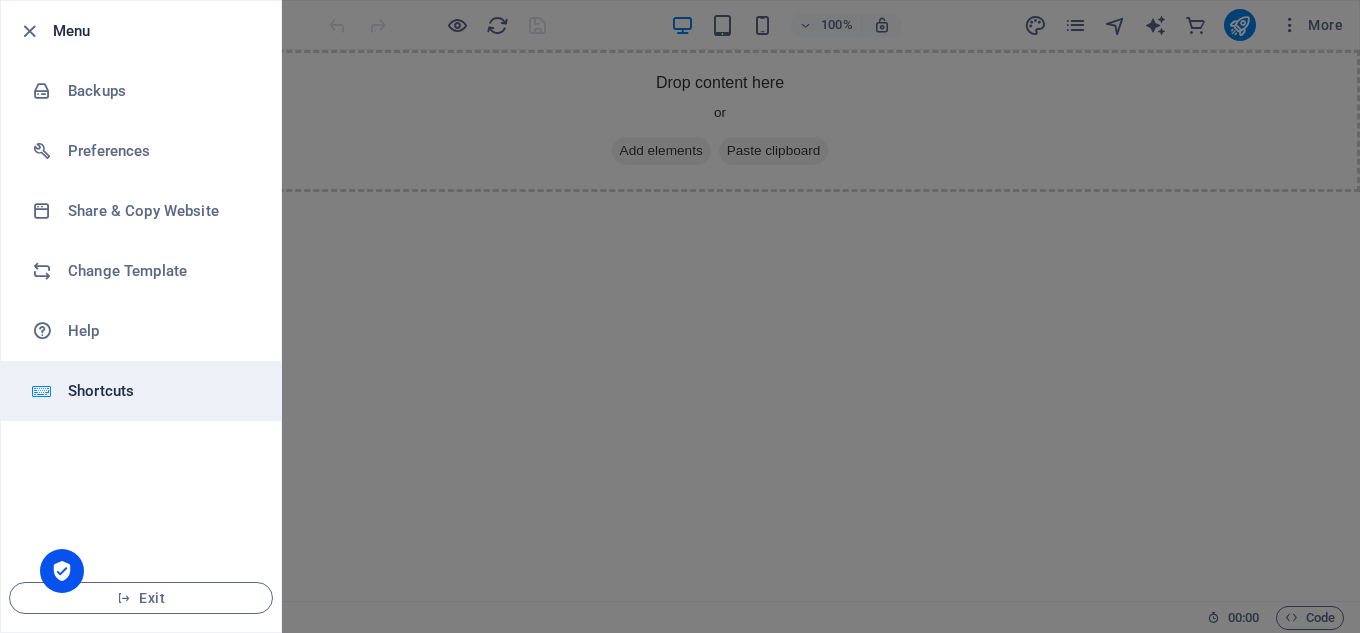click on "Shortcuts" at bounding box center [160, 391] 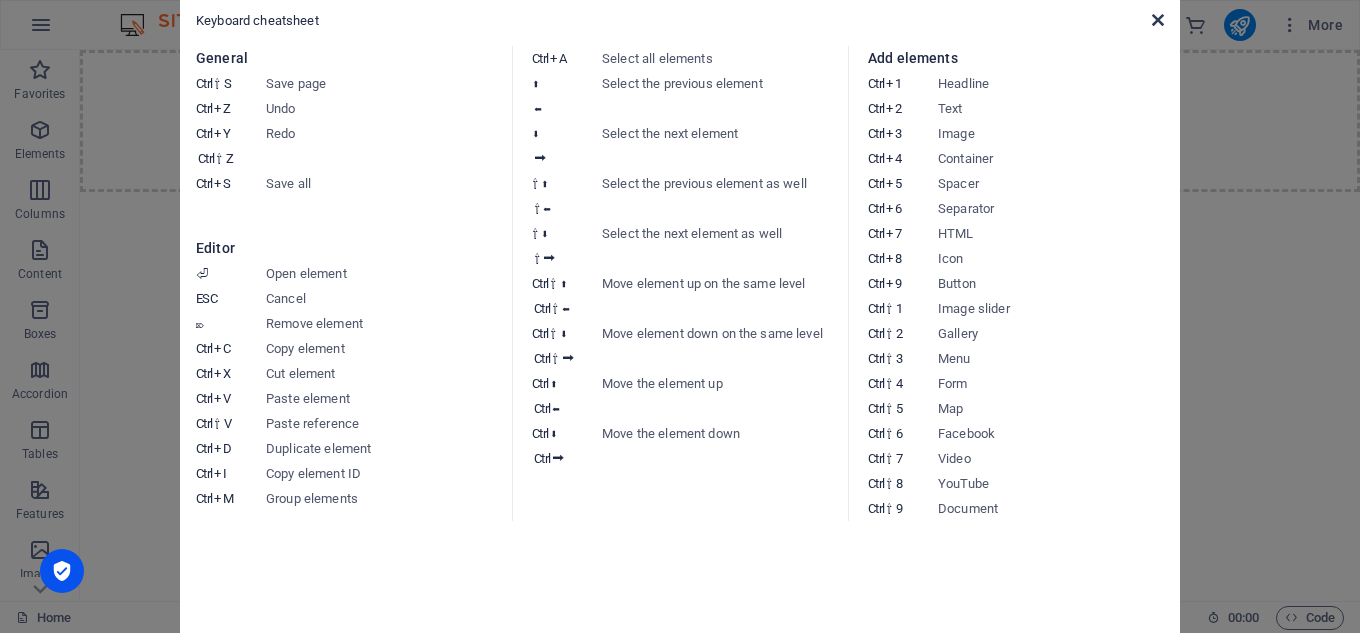 click at bounding box center [1158, 20] 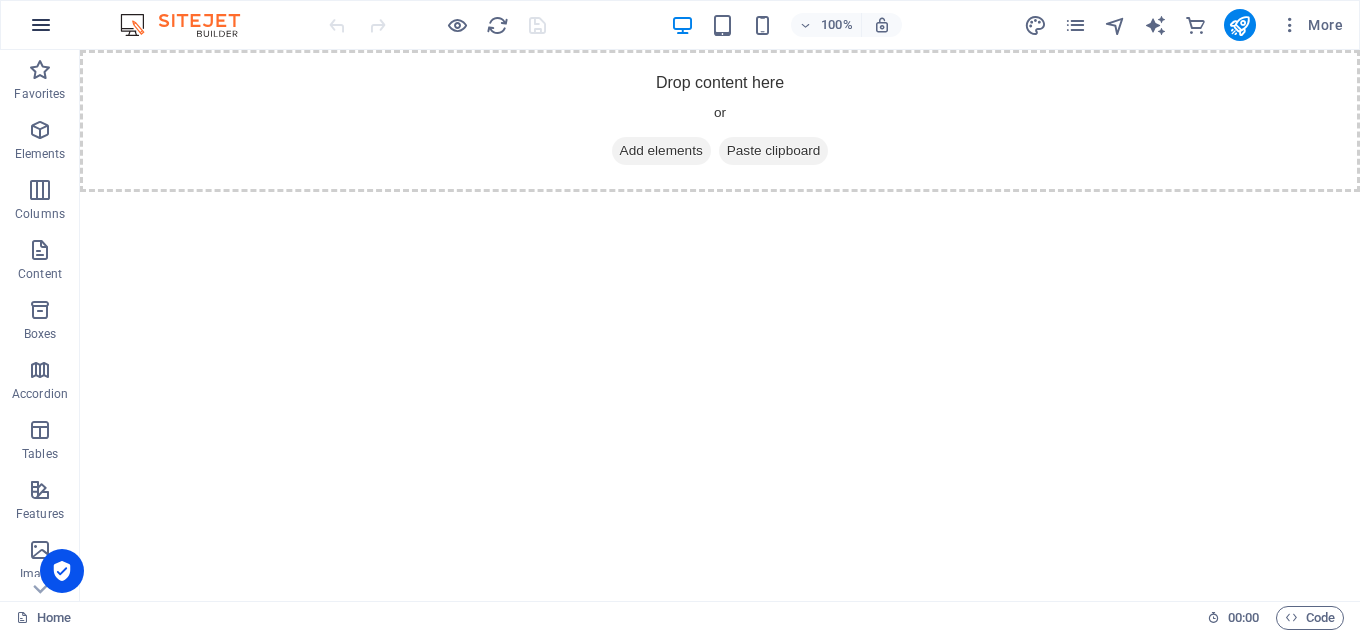 click at bounding box center (41, 25) 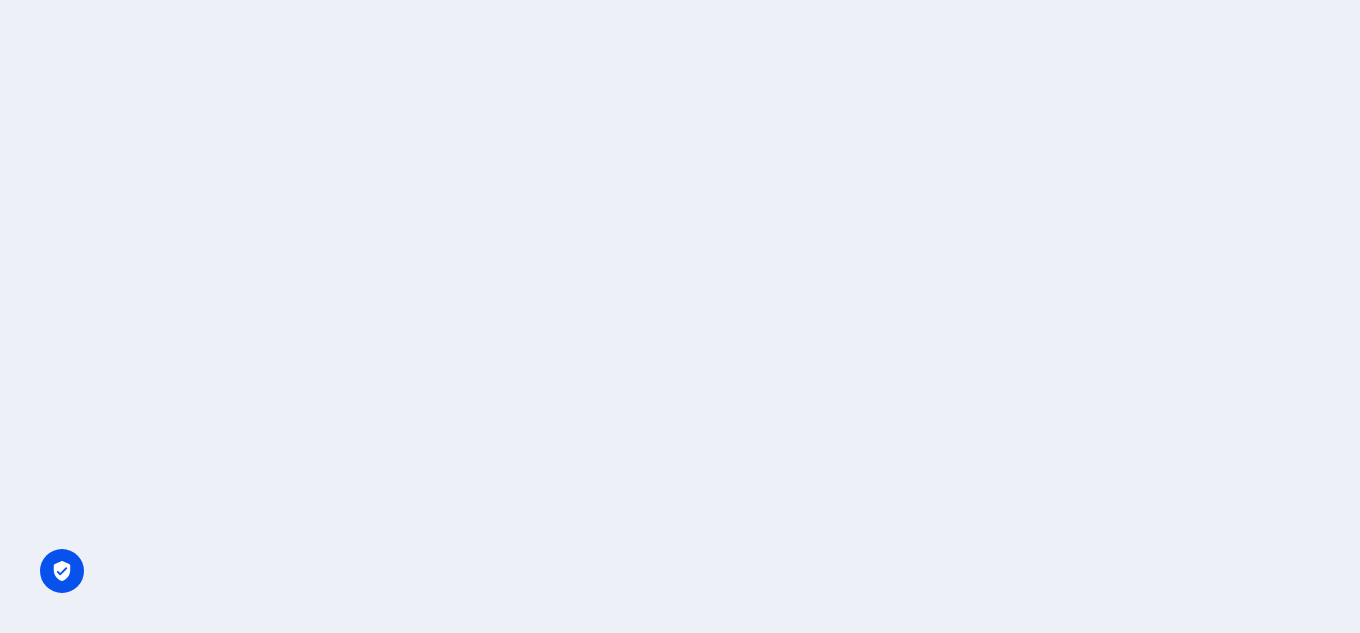scroll, scrollTop: 0, scrollLeft: 0, axis: both 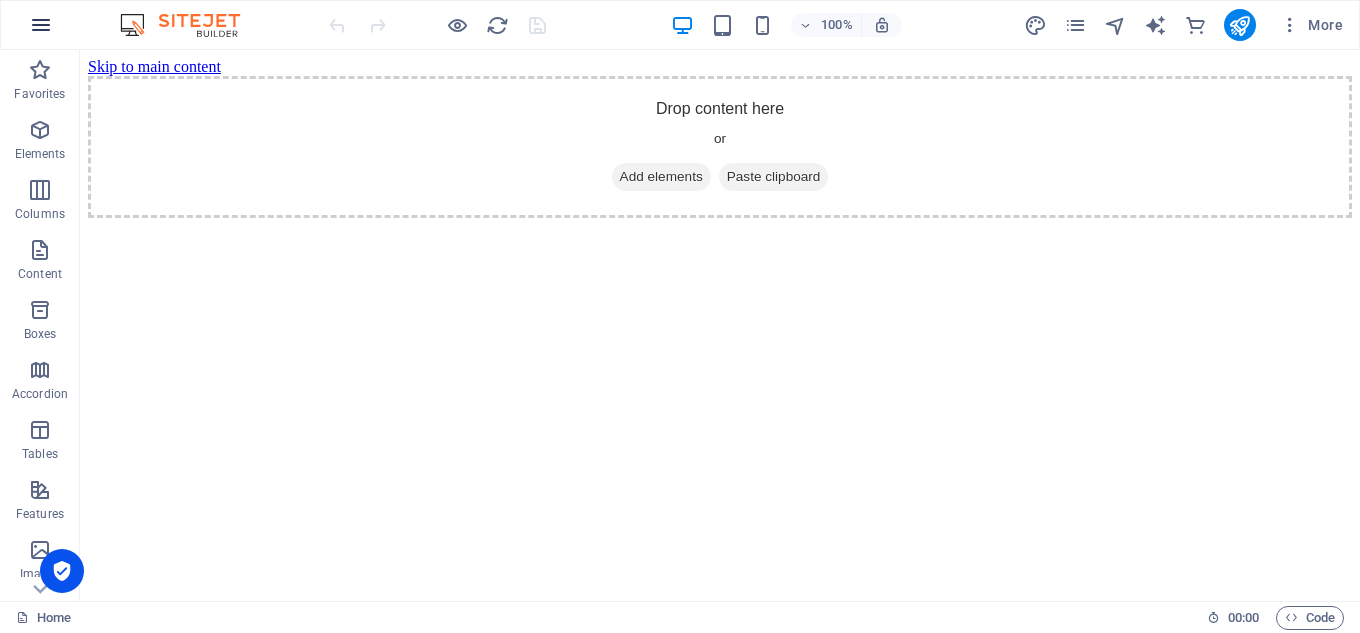 click at bounding box center (41, 25) 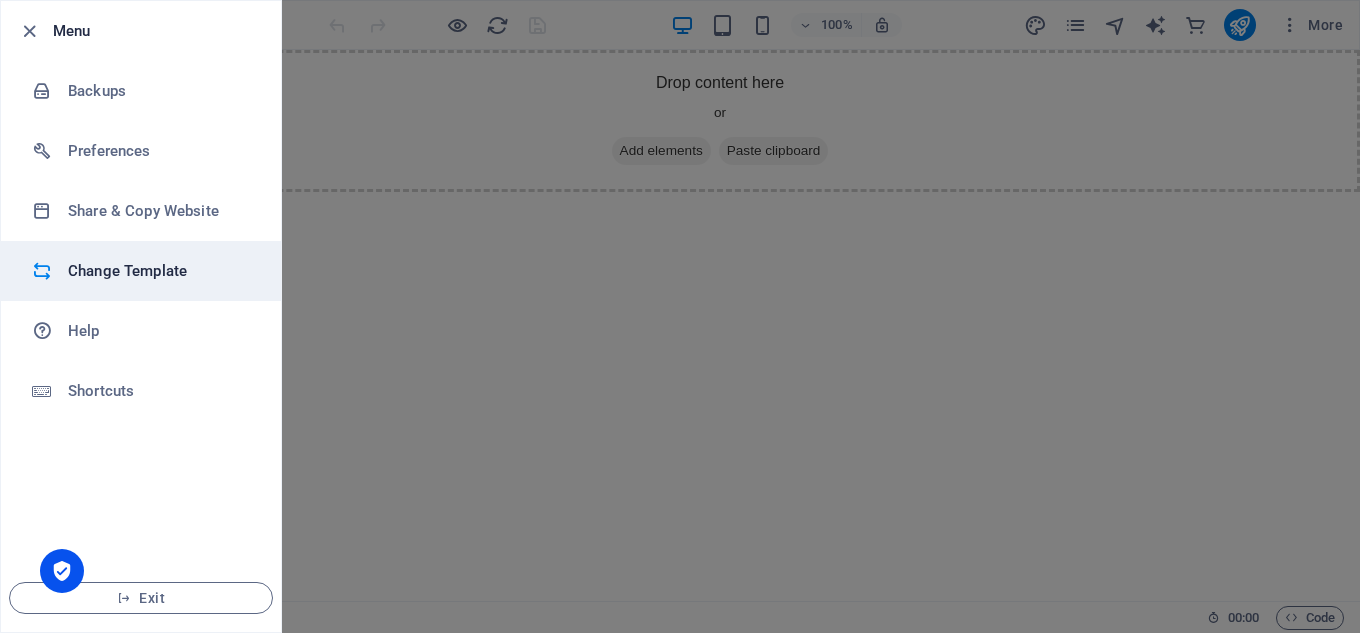 click on "Change Template" at bounding box center [160, 271] 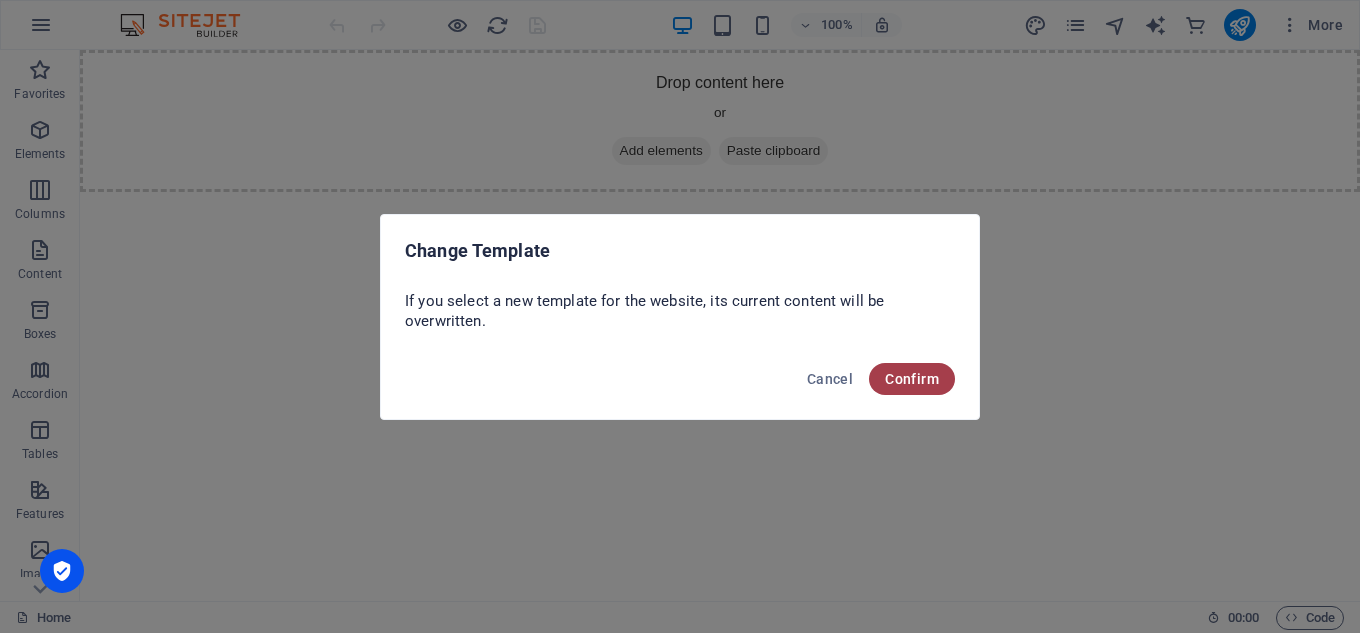click on "Confirm" at bounding box center (912, 379) 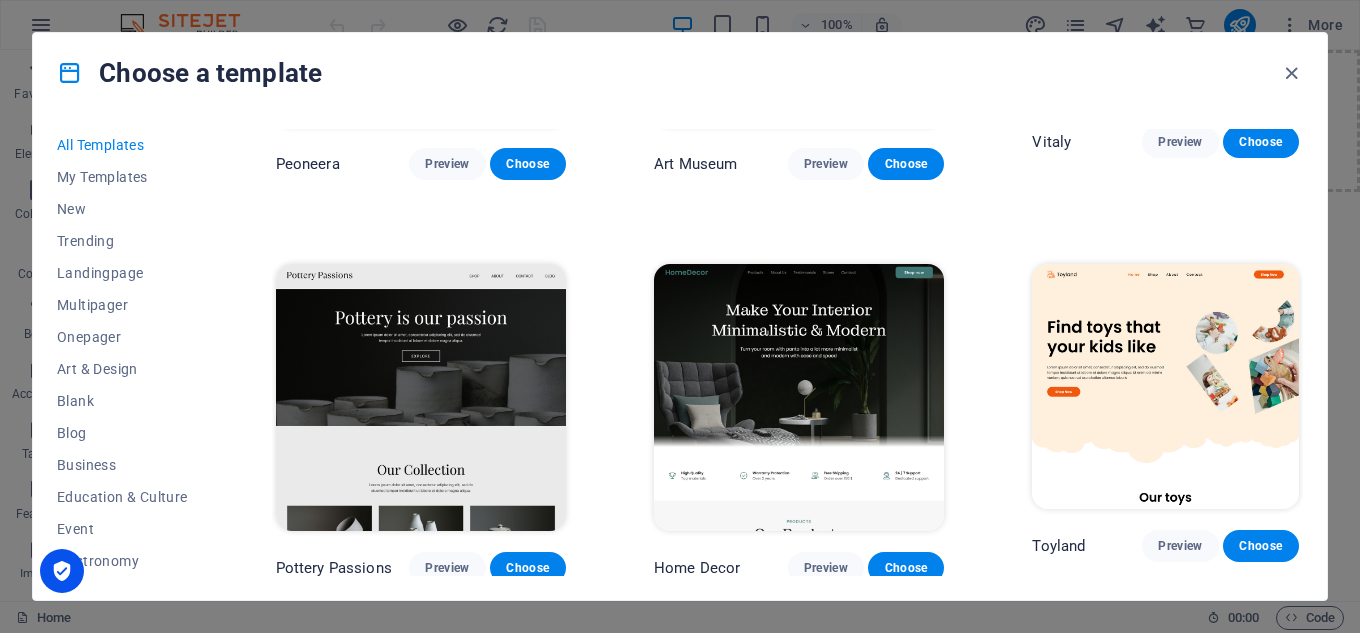 scroll, scrollTop: 300, scrollLeft: 0, axis: vertical 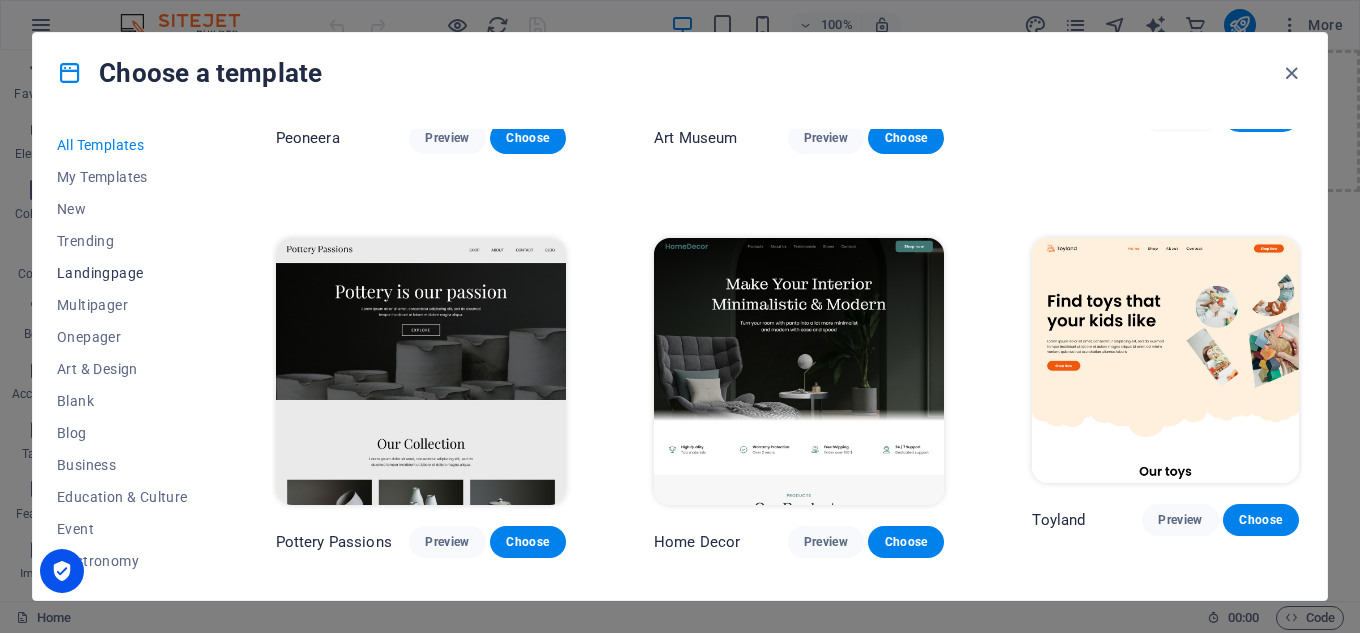 click on "Landingpage" at bounding box center [122, 273] 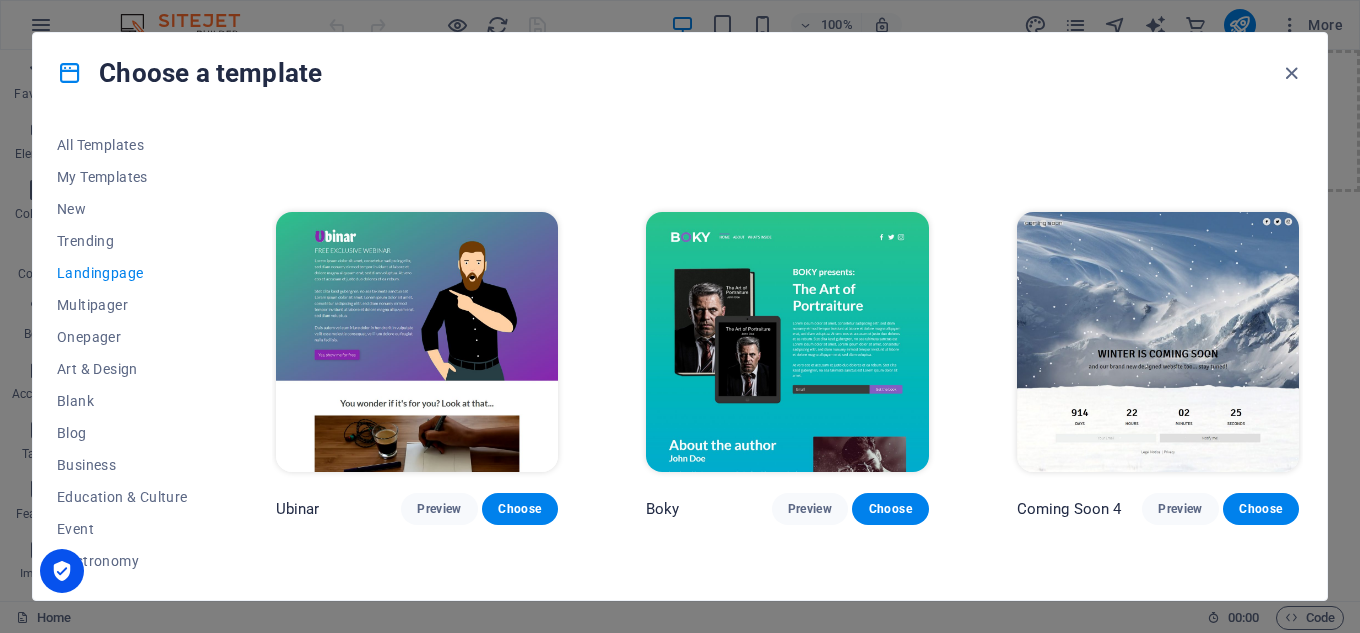scroll, scrollTop: 2428, scrollLeft: 0, axis: vertical 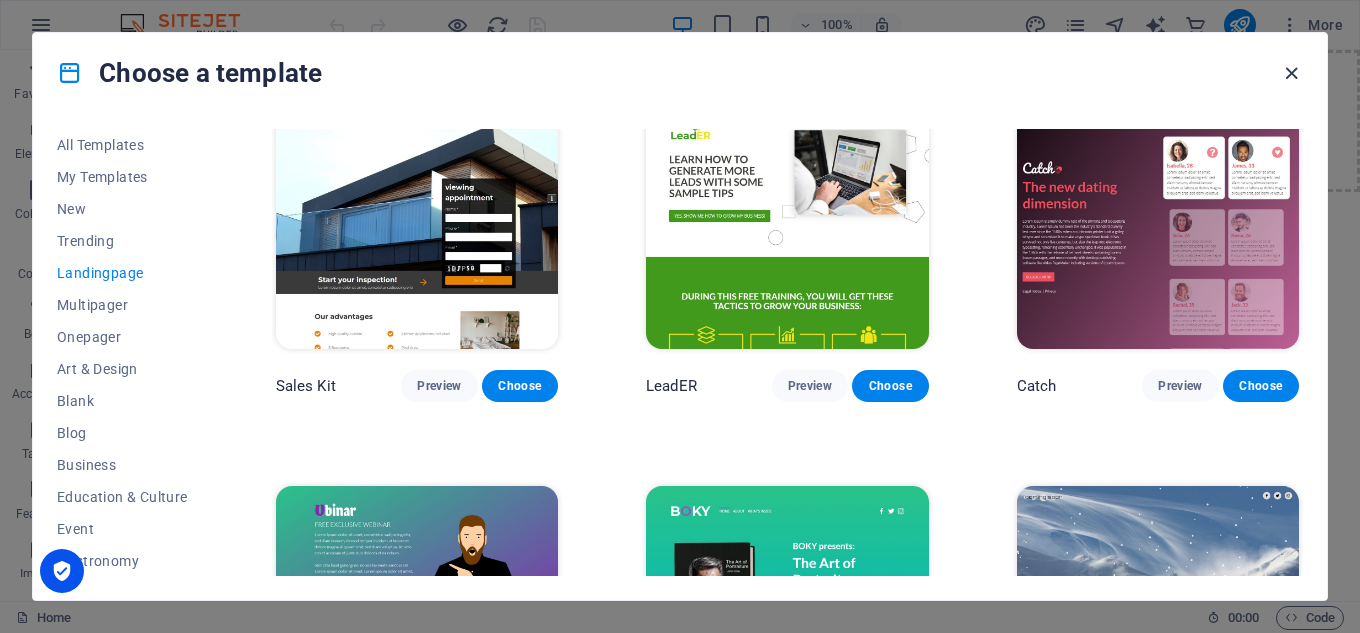 click at bounding box center [1291, 73] 